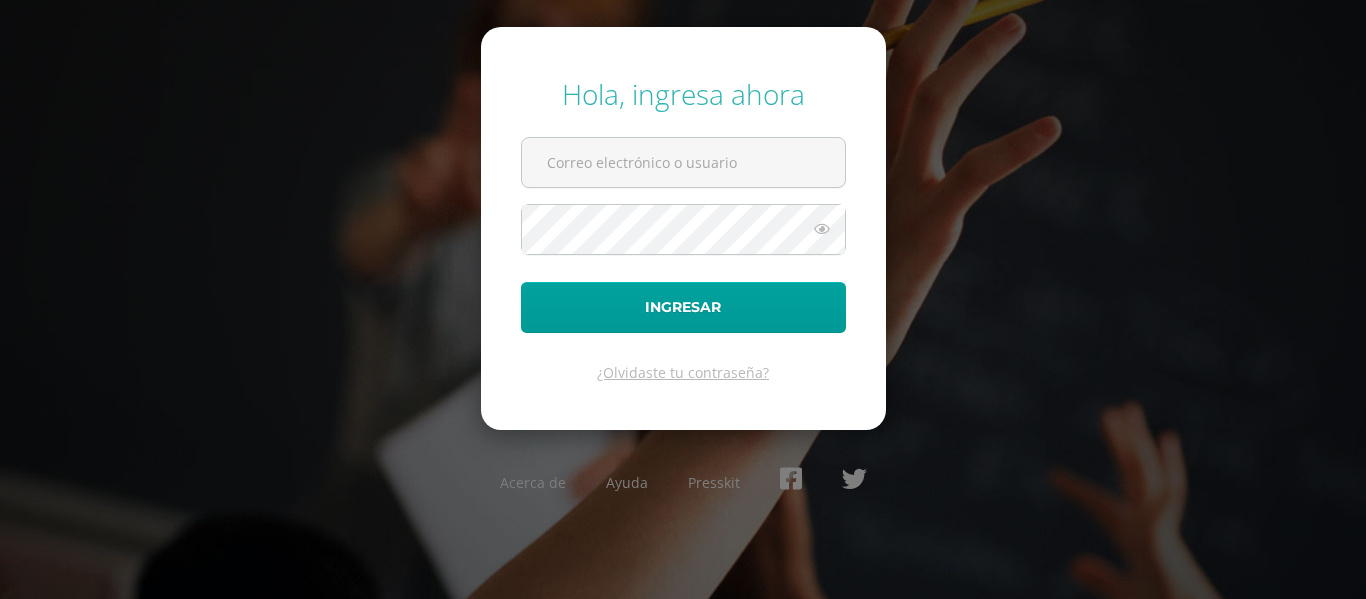 scroll, scrollTop: 0, scrollLeft: 0, axis: both 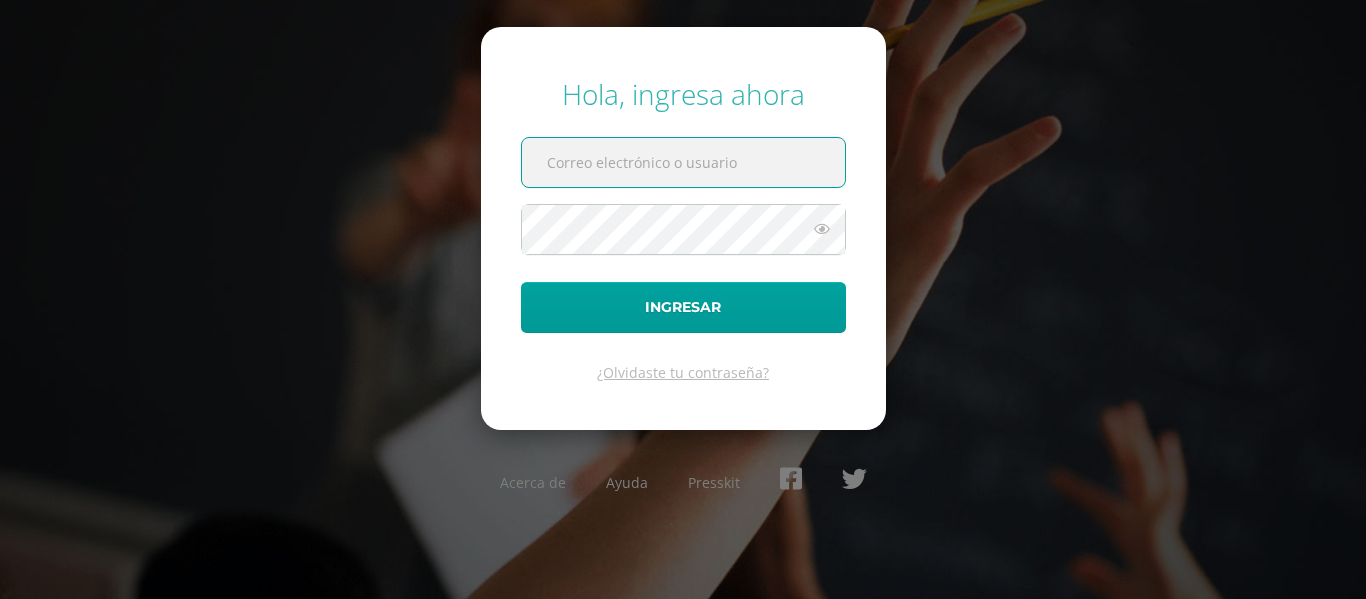 click at bounding box center (683, 162) 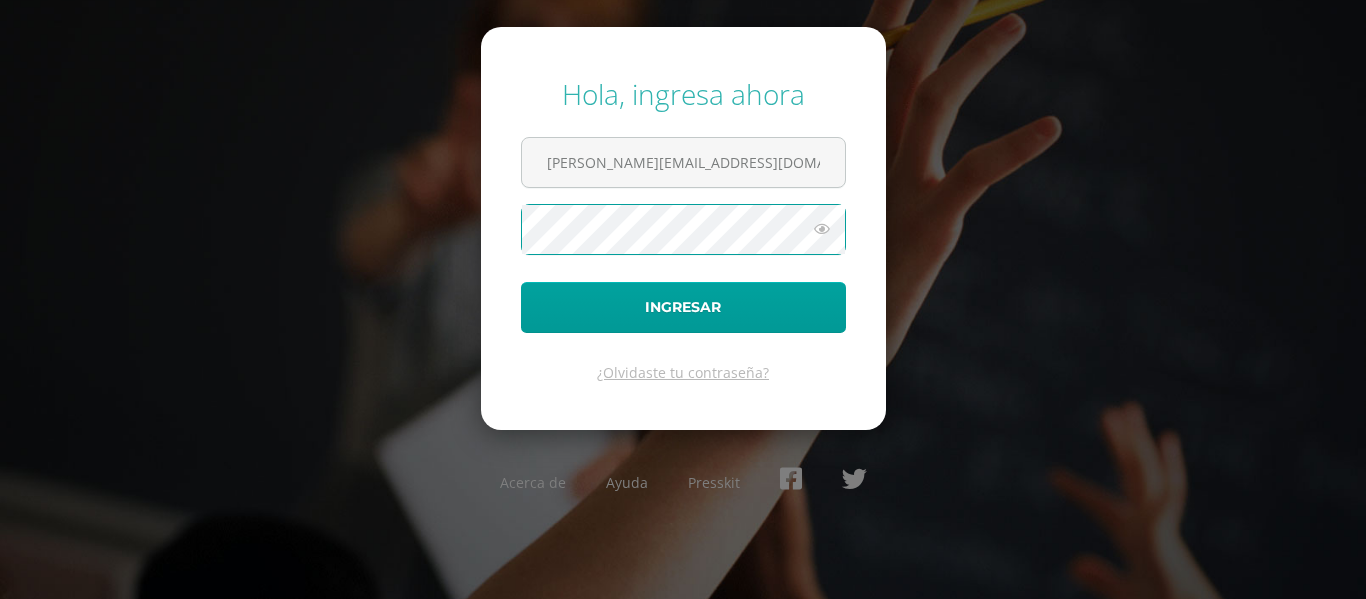 click at bounding box center (822, 229) 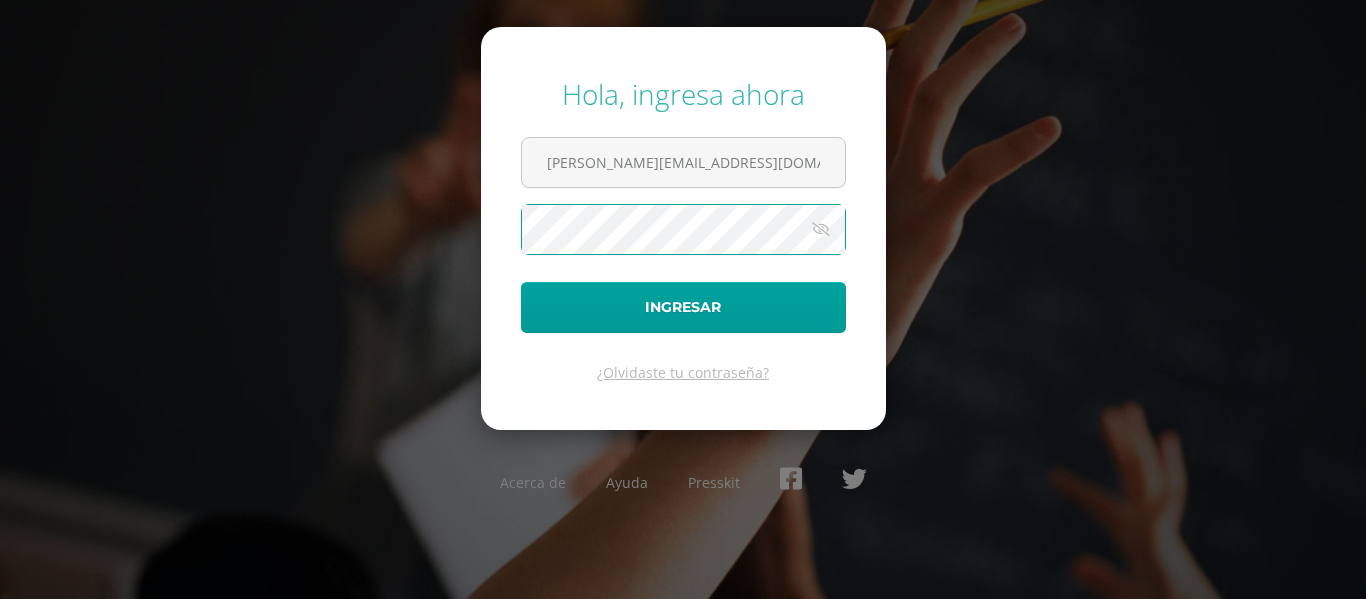 click on "Ingresar" at bounding box center [683, 307] 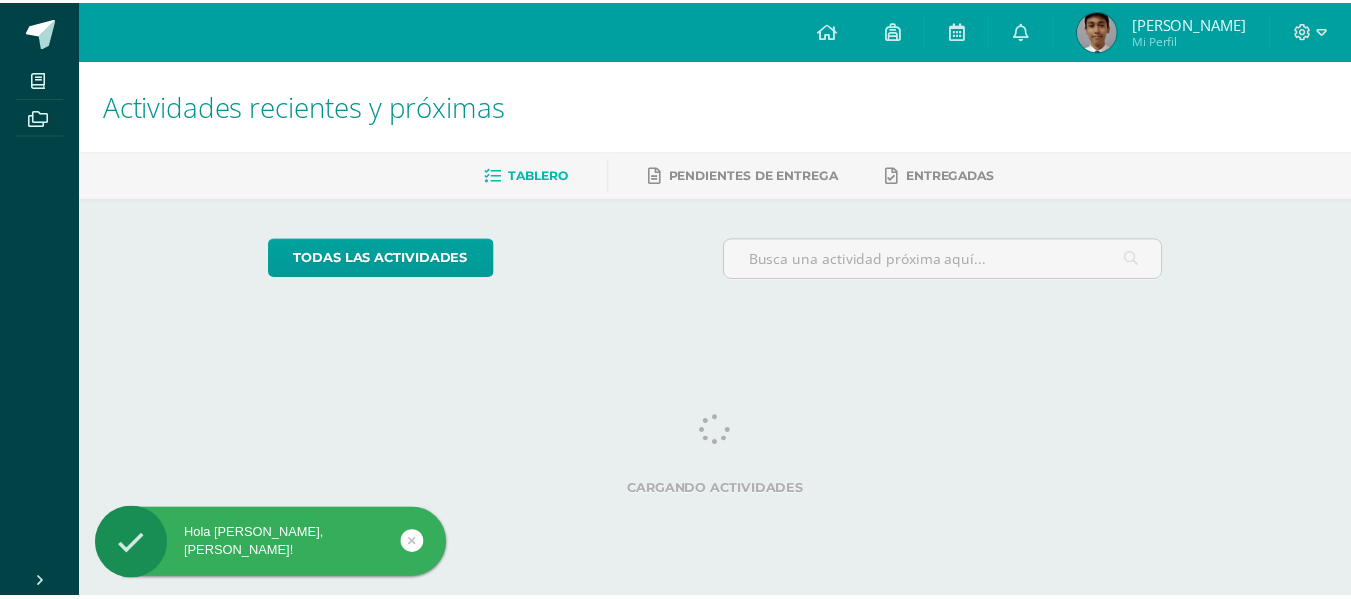 scroll, scrollTop: 0, scrollLeft: 0, axis: both 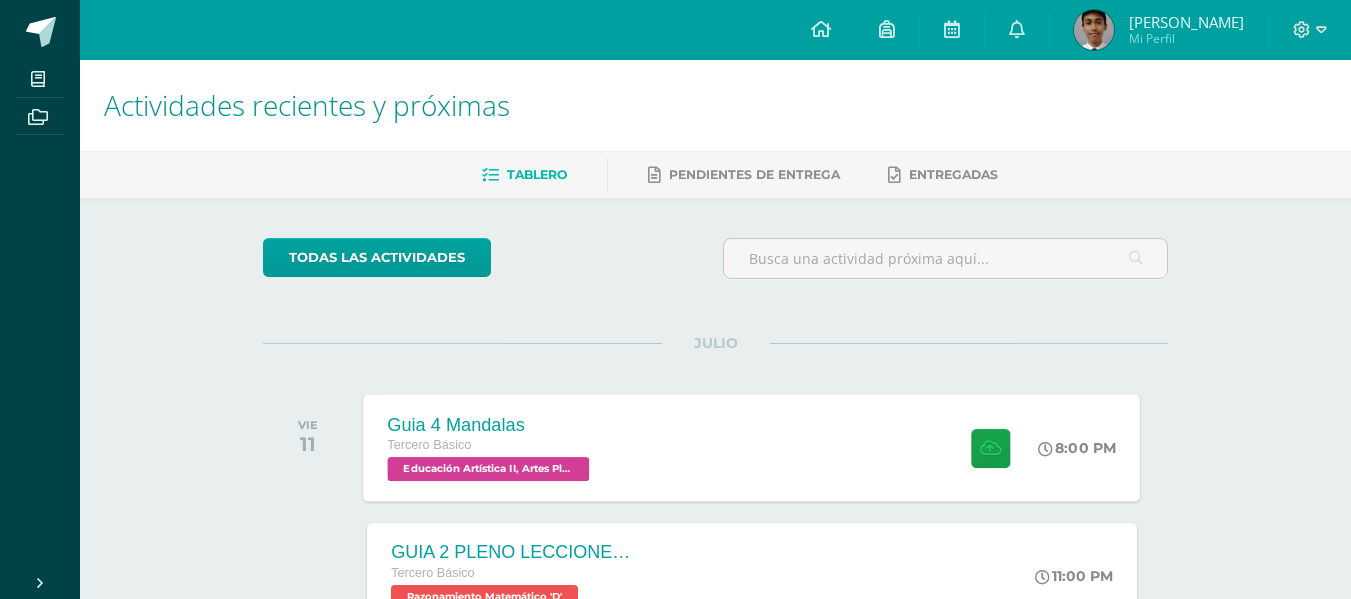 click on "Guia 4 Mandalas
Tercero Básico
Educación Artística II, Artes Plásticas 'D'
8:00 PM
Guia 4 Mandalas
Educación Artística II, Artes Plásticas" at bounding box center (752, 447) 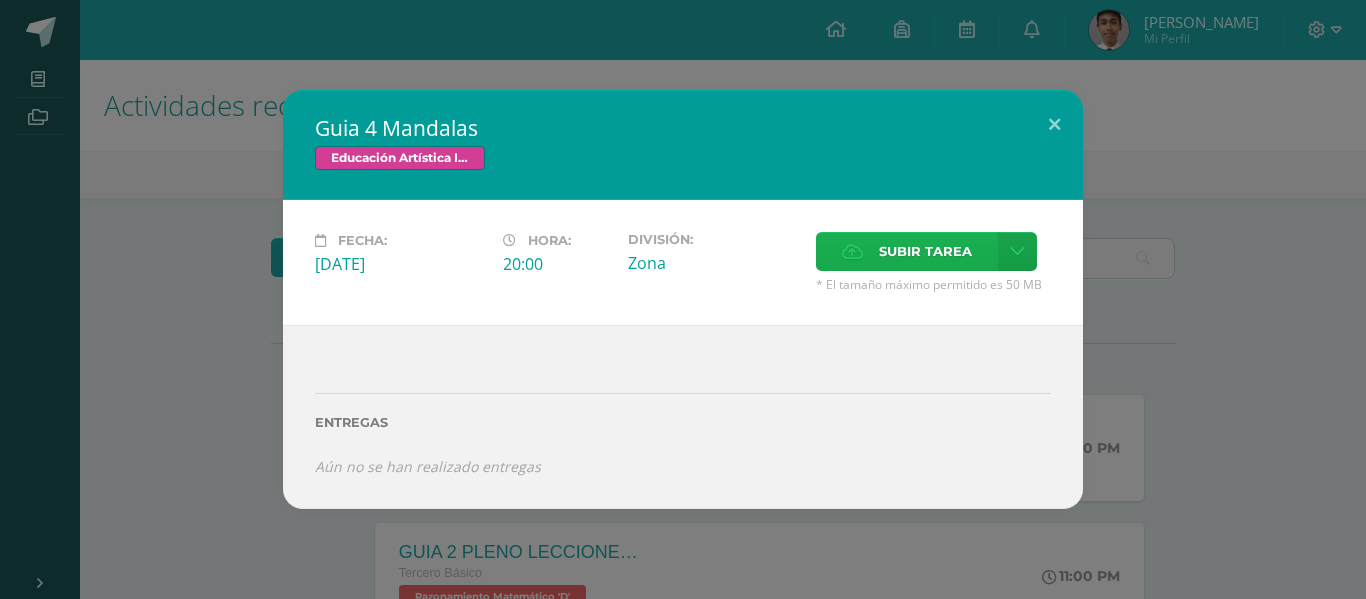 click at bounding box center (852, 251) 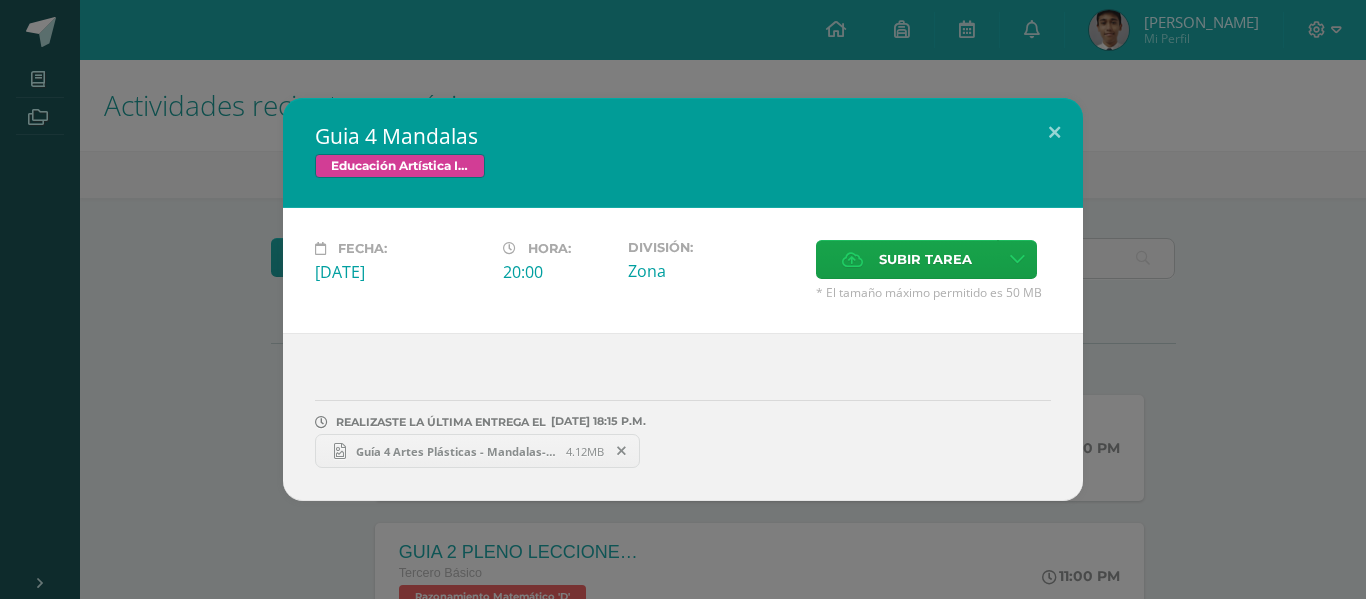 click on "Guía 4 Artes Plásticas - Mandalas- Juan Ignacio Arévalo Toc III D Clave 2.jpg" at bounding box center (456, 451) 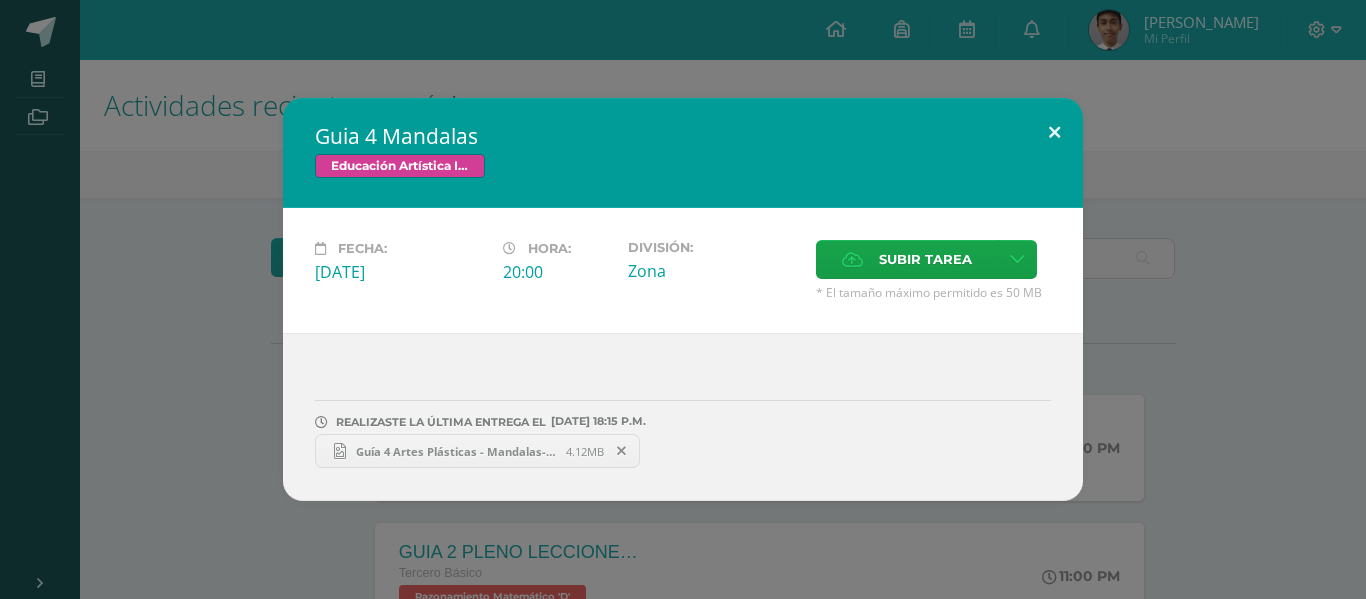 click at bounding box center [1054, 132] 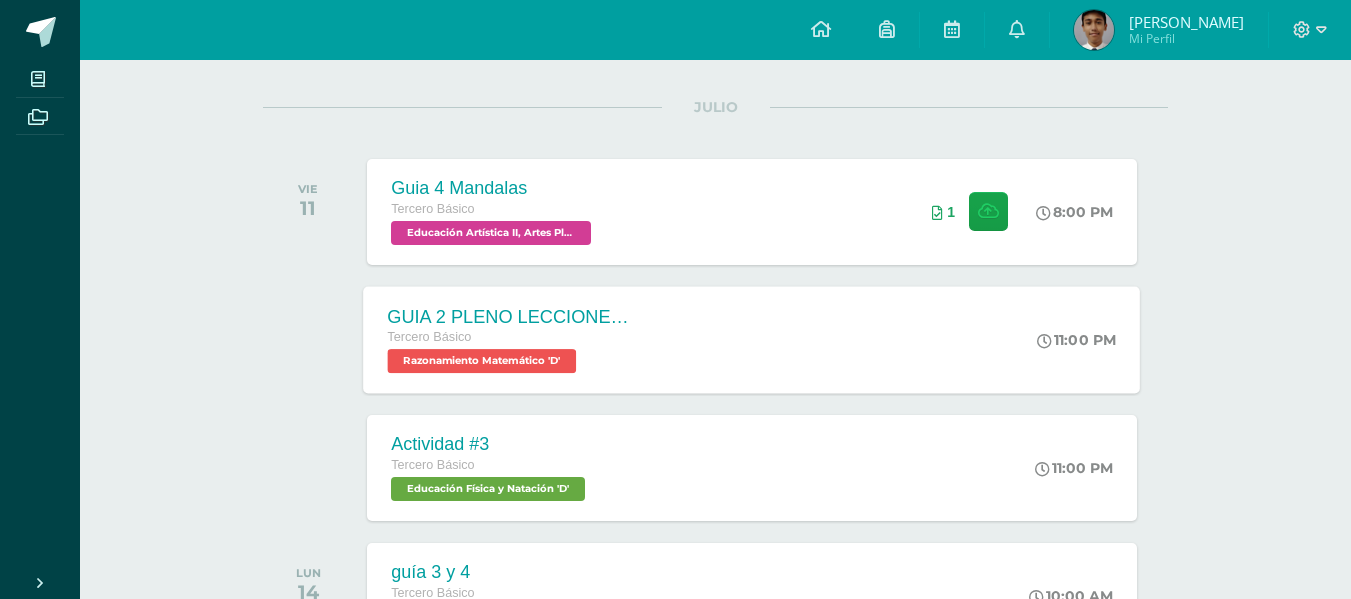 scroll, scrollTop: 300, scrollLeft: 0, axis: vertical 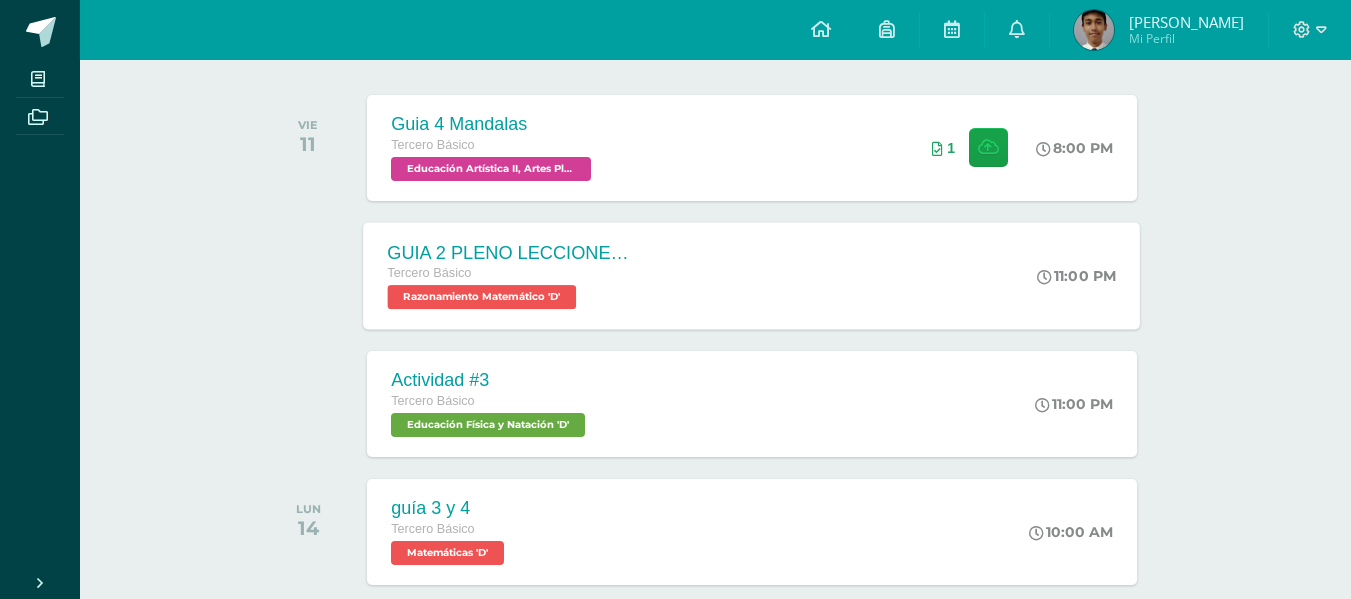 click on "GUIA 2 PLENO LECCIONES 2 Y 3
Tercero Básico
Razonamiento Matemático 'D'
11:00 PM
GUIA 2 PLENO LECCIONES 2 Y 3
Razonamiento Matemático
Cargando contenido" at bounding box center (752, 275) 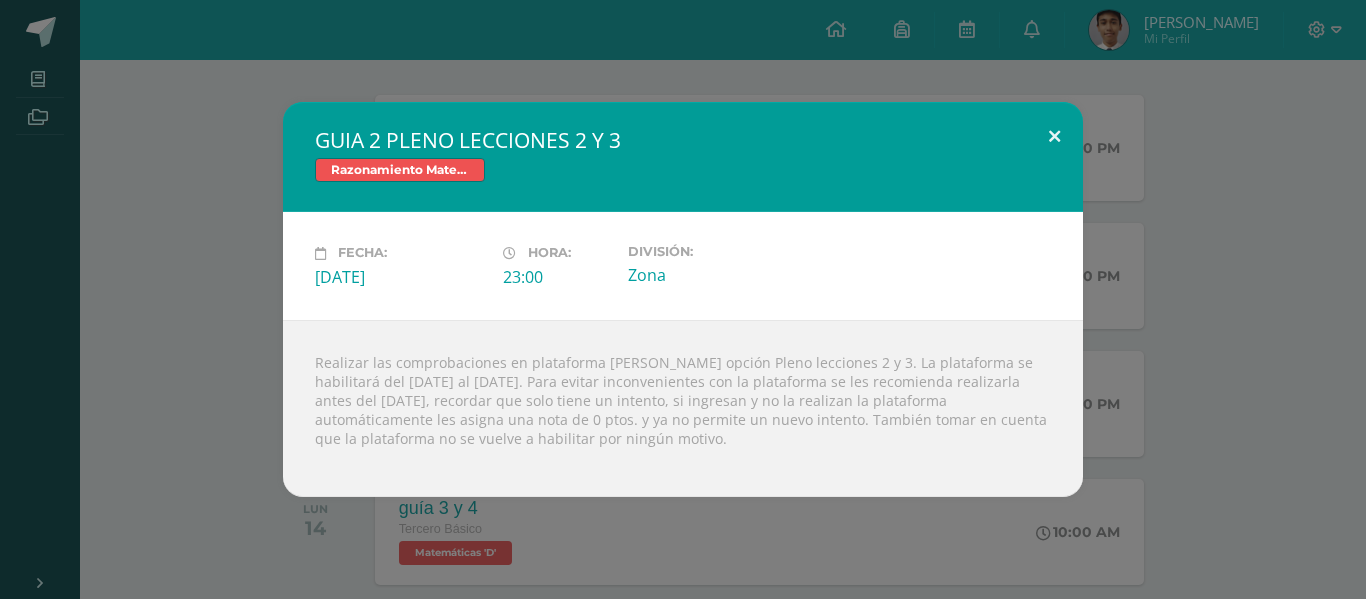 click at bounding box center (1054, 136) 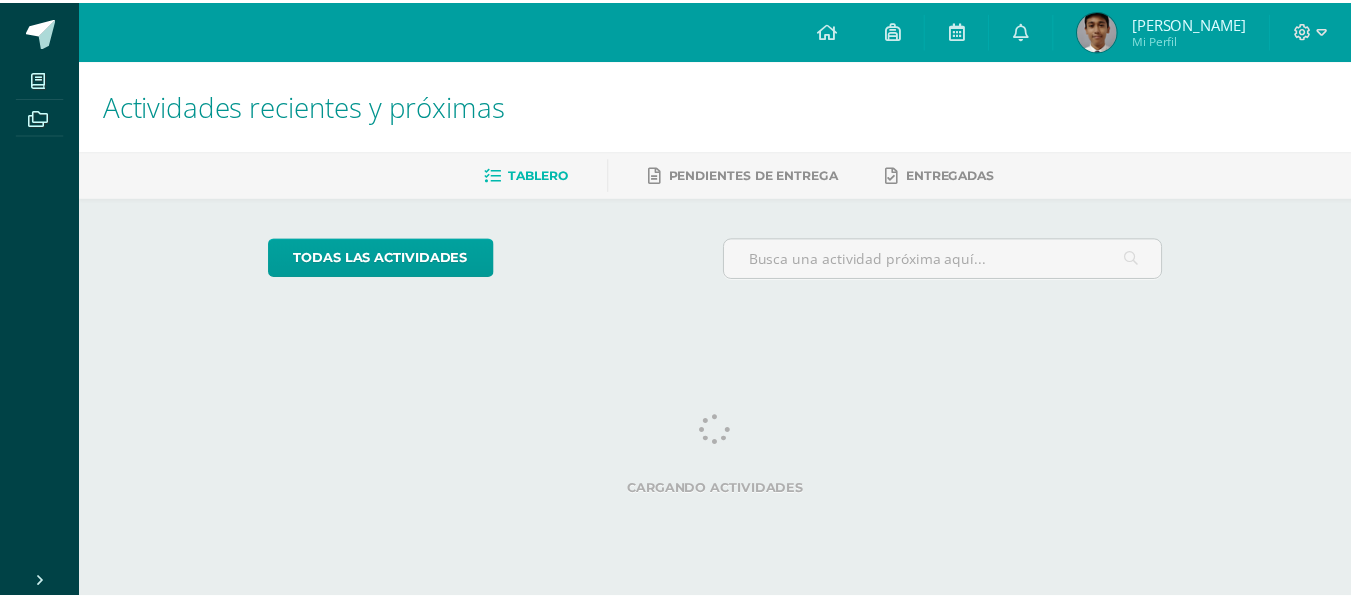 scroll, scrollTop: 0, scrollLeft: 8, axis: horizontal 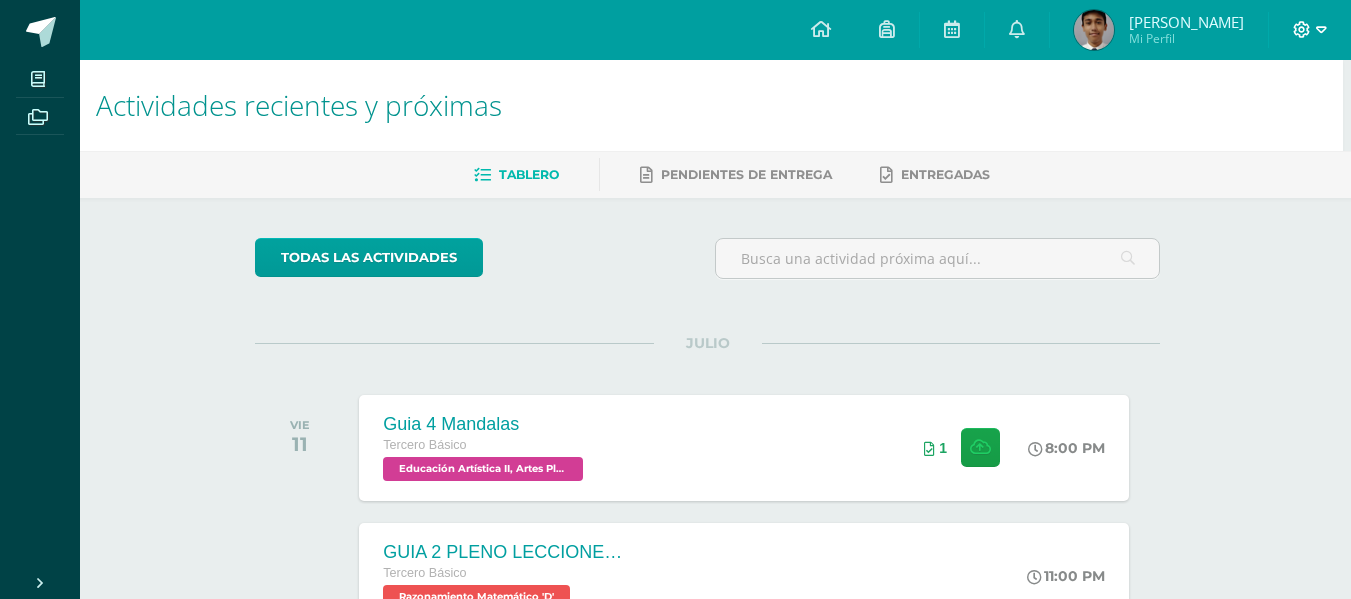 click 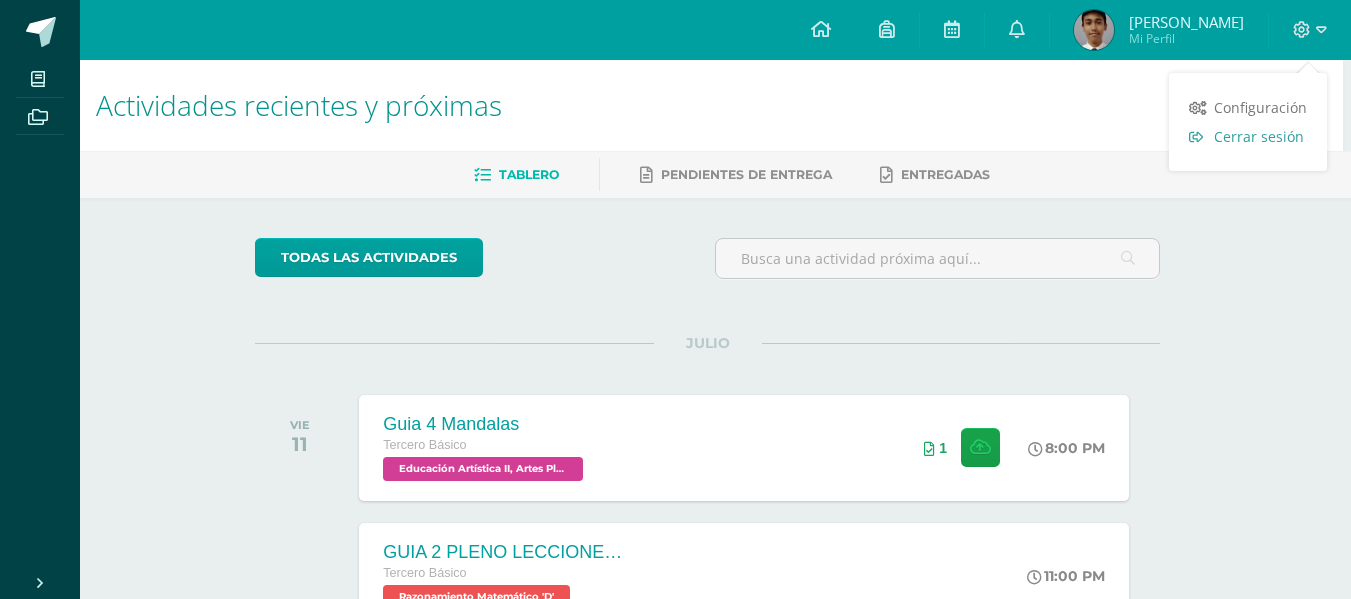 click on "Cerrar sesión" at bounding box center (1248, 136) 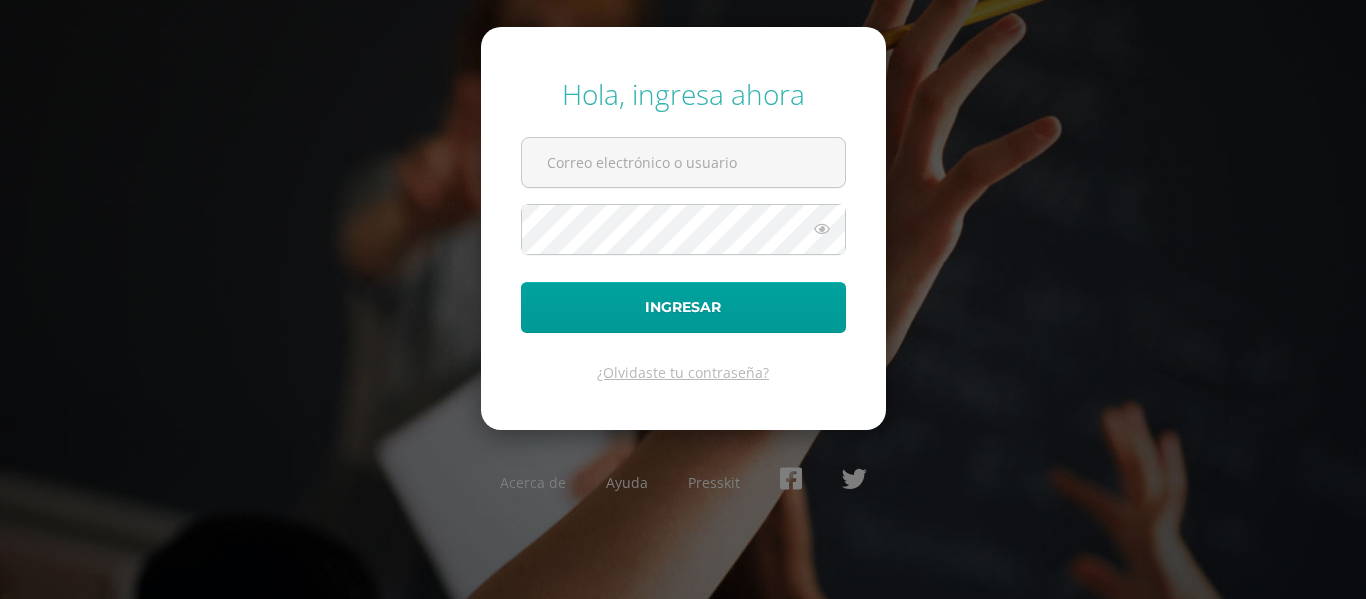 scroll, scrollTop: 0, scrollLeft: 0, axis: both 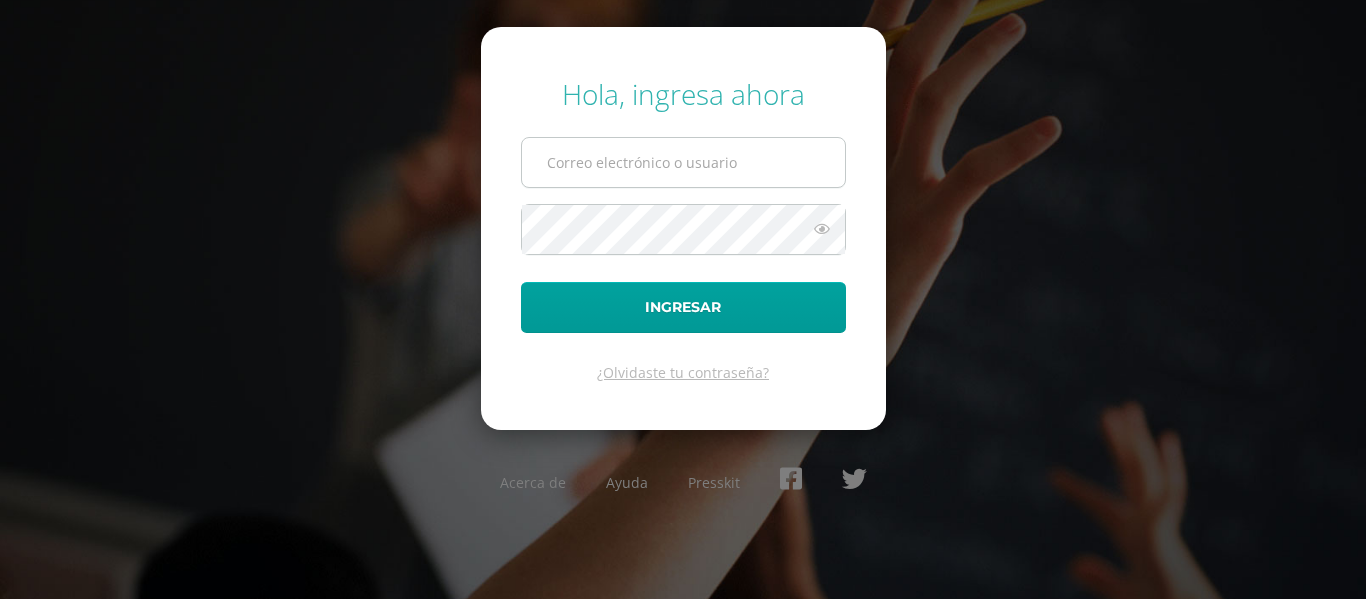 click at bounding box center (683, 162) 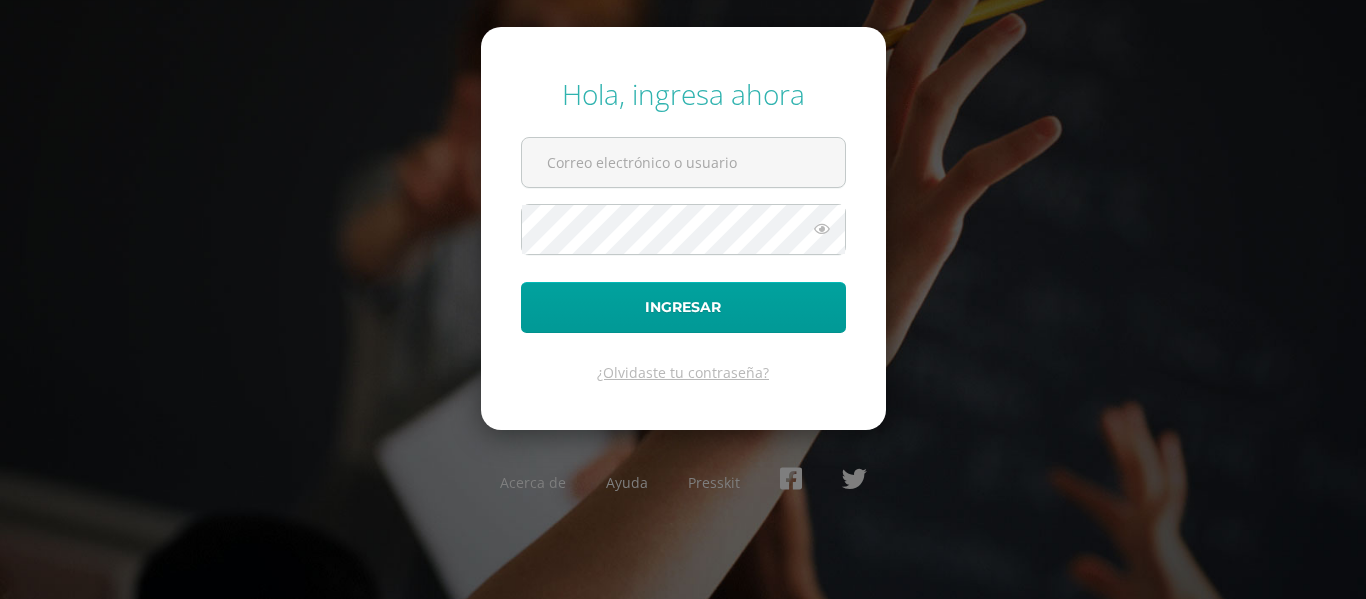 type on "j.arevalo.5ddb@gmail.com" 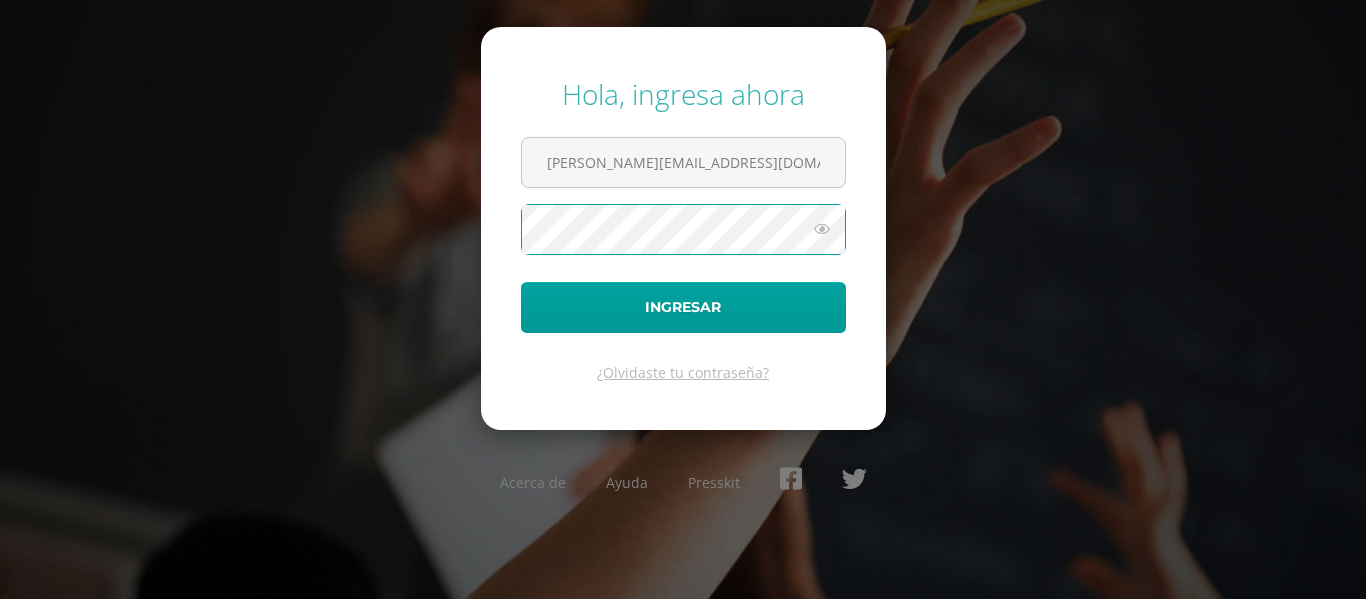 click on "Ingresar" at bounding box center [683, 307] 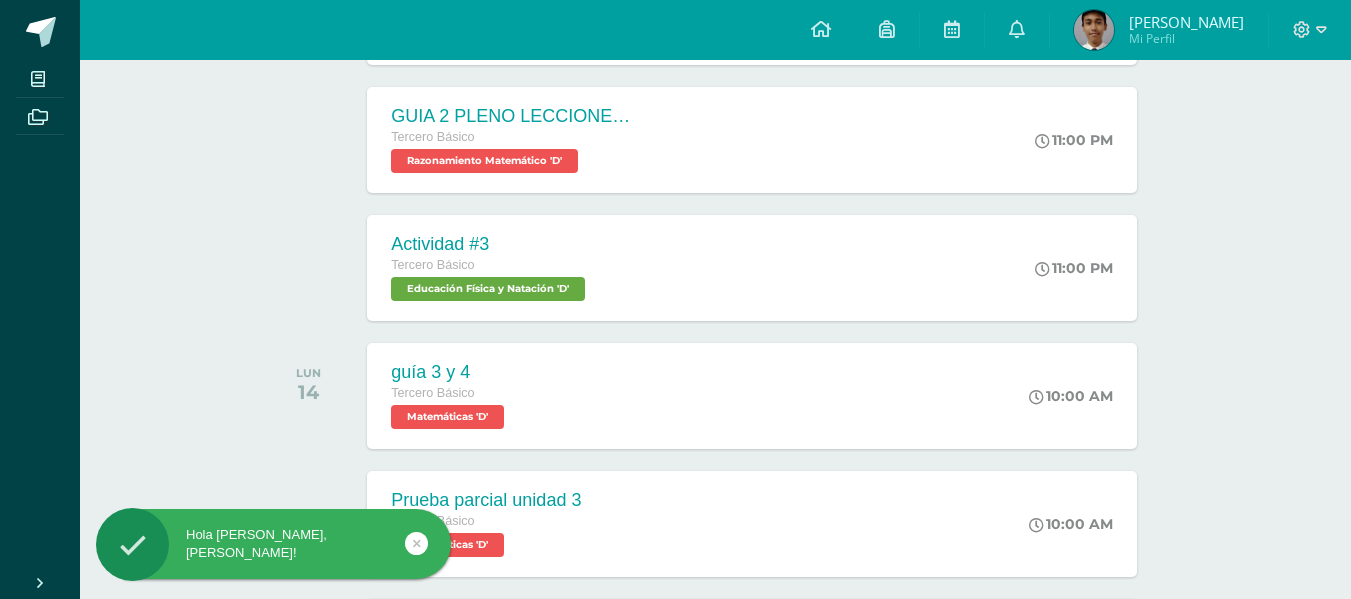 scroll, scrollTop: 400, scrollLeft: 0, axis: vertical 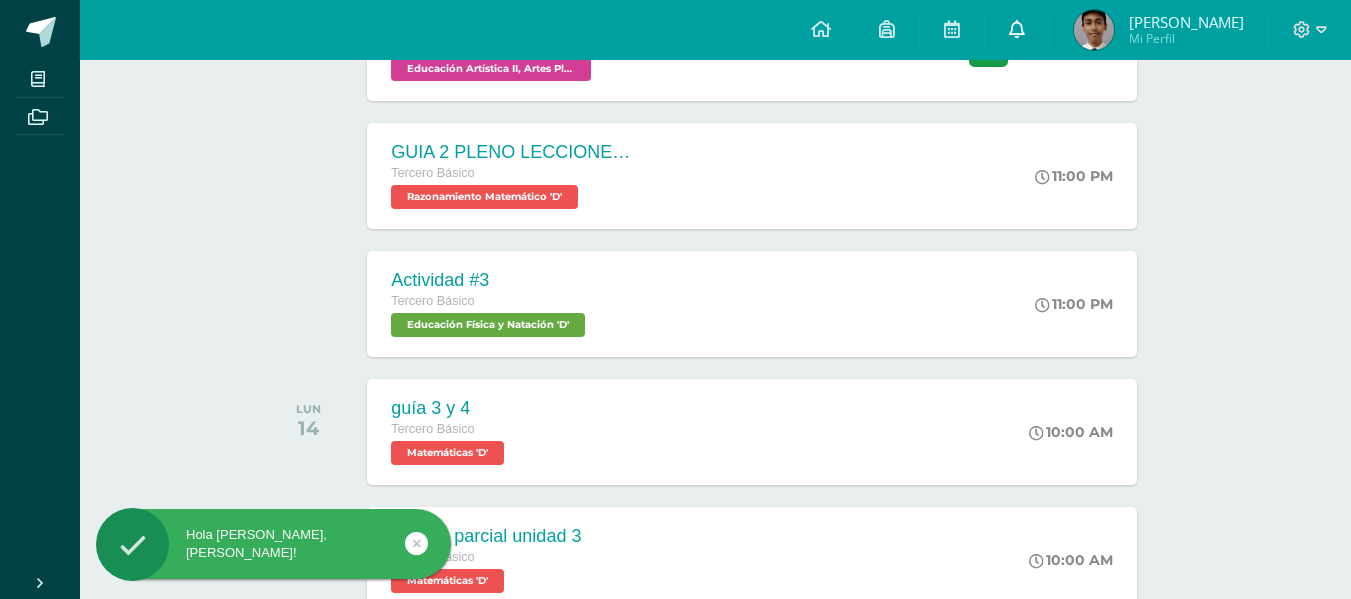 click at bounding box center [1017, 30] 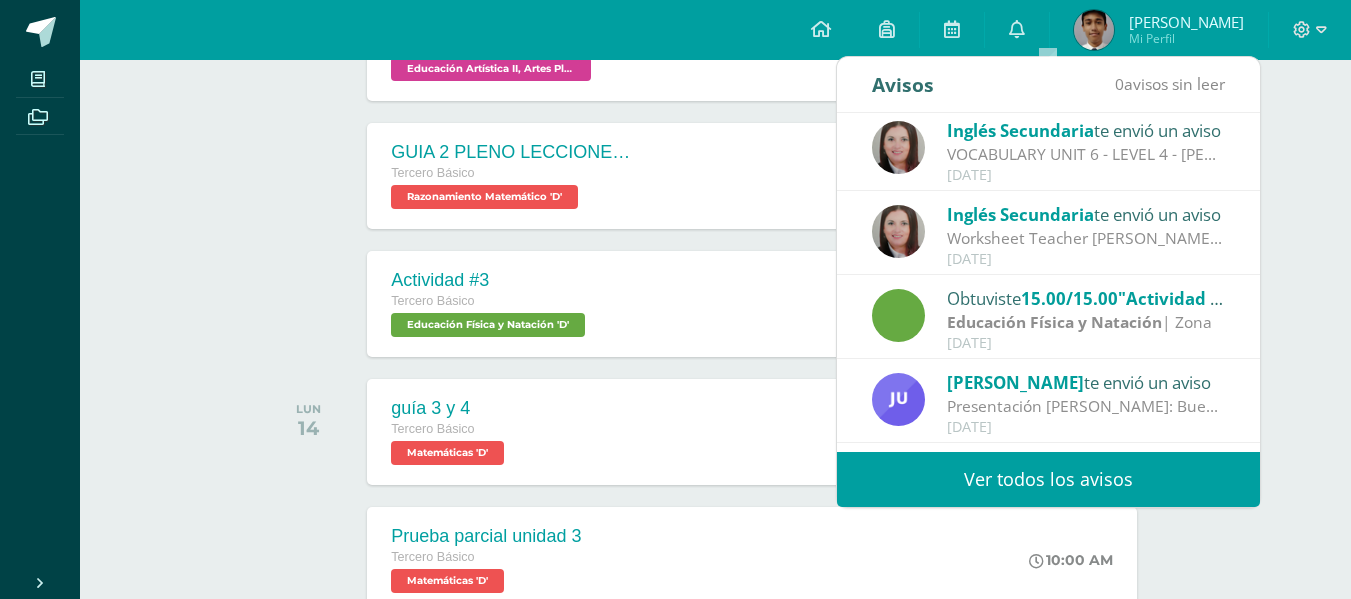 scroll, scrollTop: 0, scrollLeft: 0, axis: both 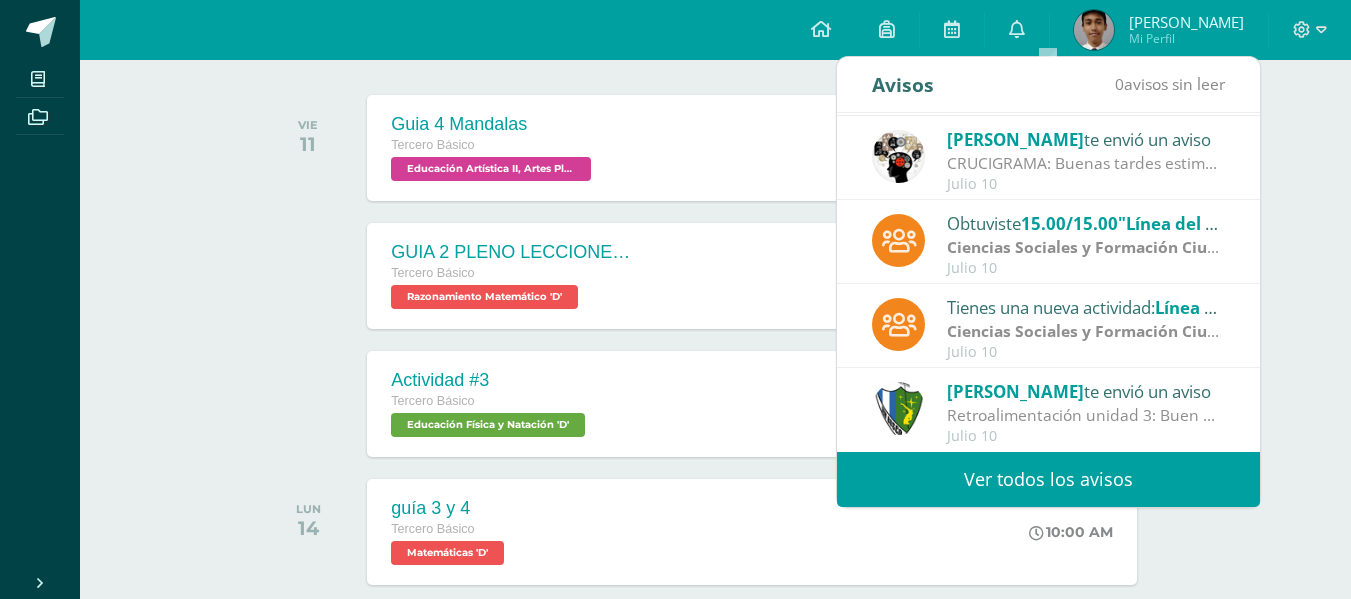 click on "CRUCIGRAMA:
Buenas tardes estimados estudiantes:
Para el día de [DATE] [DATE] se les recuerda traer su material de estudio [PERSON_NAME] y crucigrama para trabajar en clase.
Entregar libro de texto lecciones 2 y 3" at bounding box center (1086, 163) 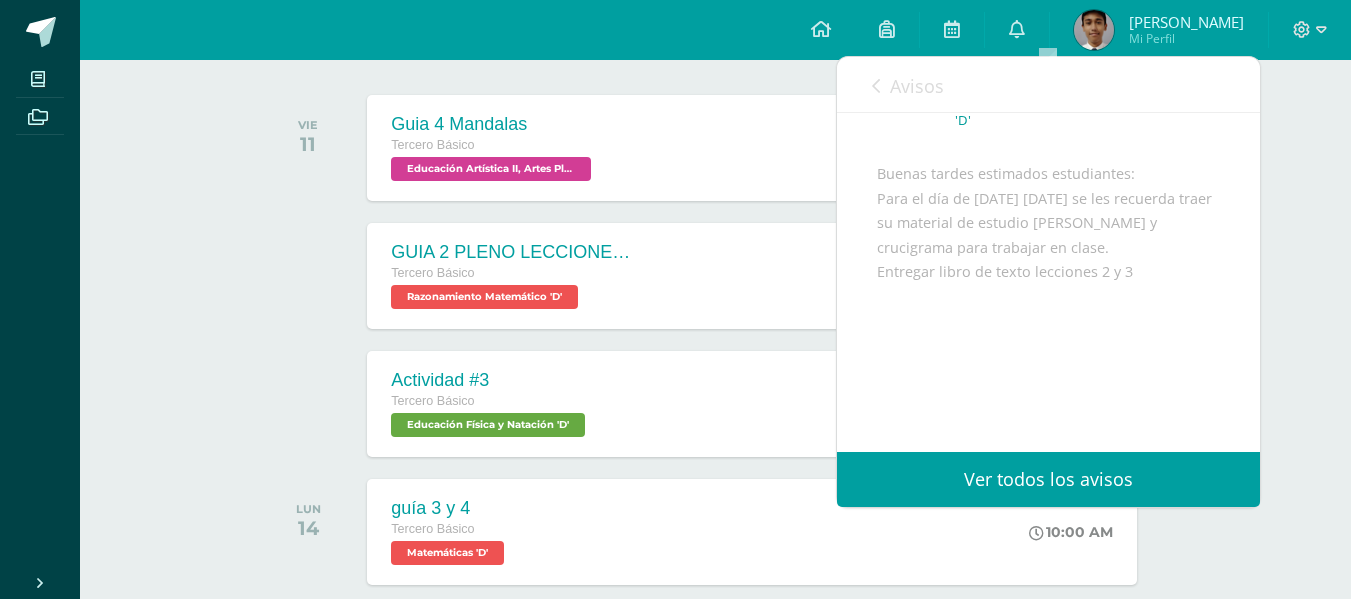scroll, scrollTop: 202, scrollLeft: 0, axis: vertical 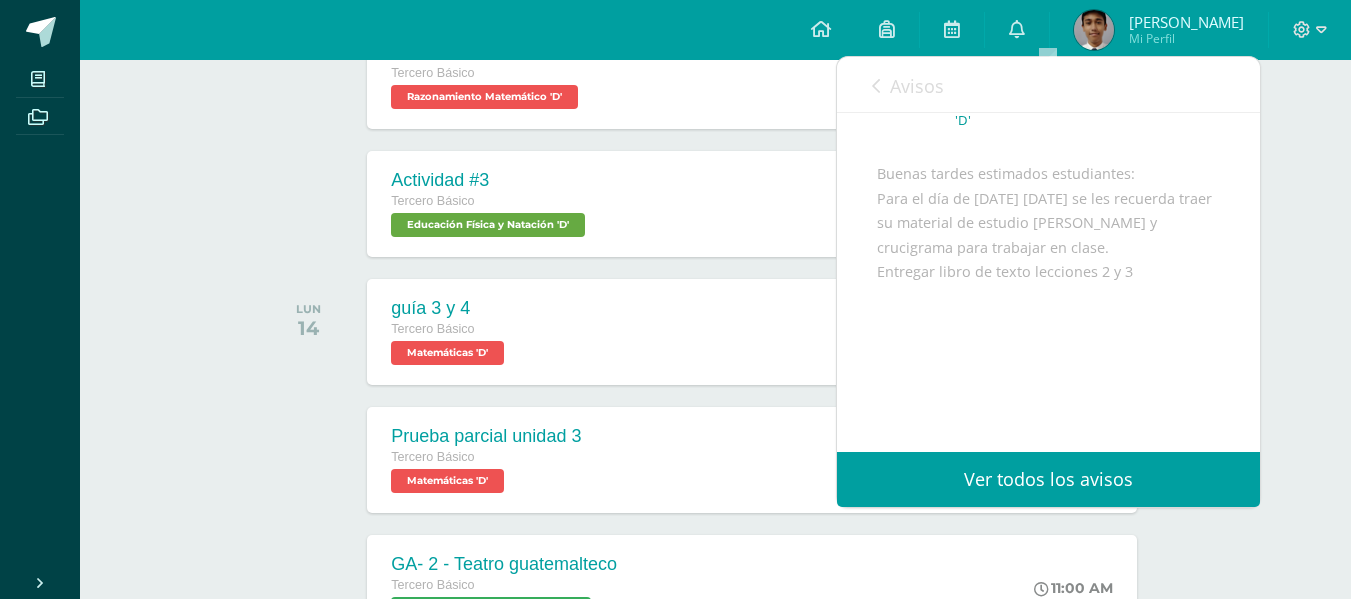 click on "Avisos" at bounding box center [917, 86] 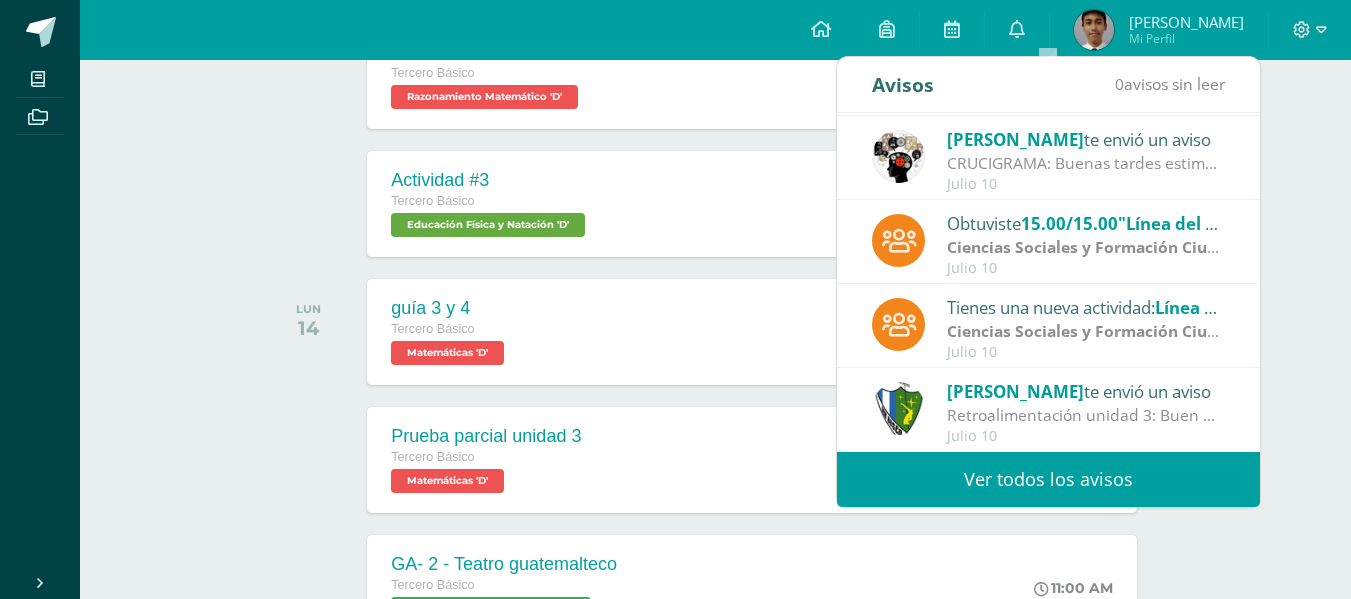 click on "Julio 10" at bounding box center [1086, 184] 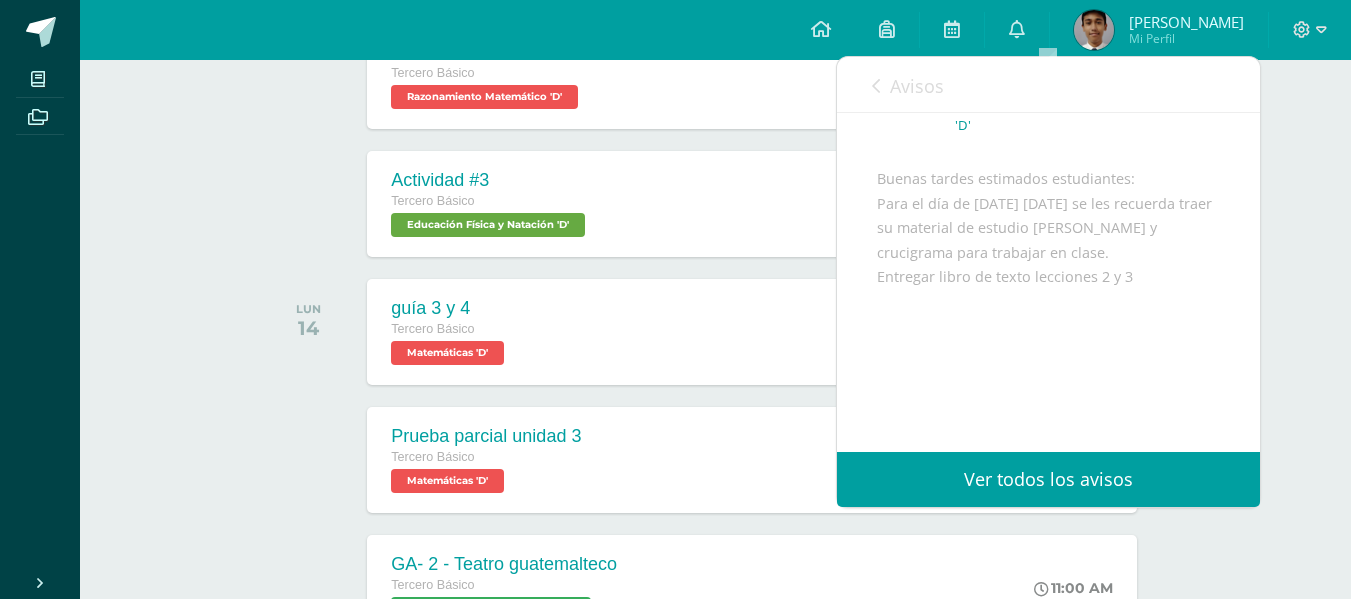 scroll, scrollTop: 102, scrollLeft: 0, axis: vertical 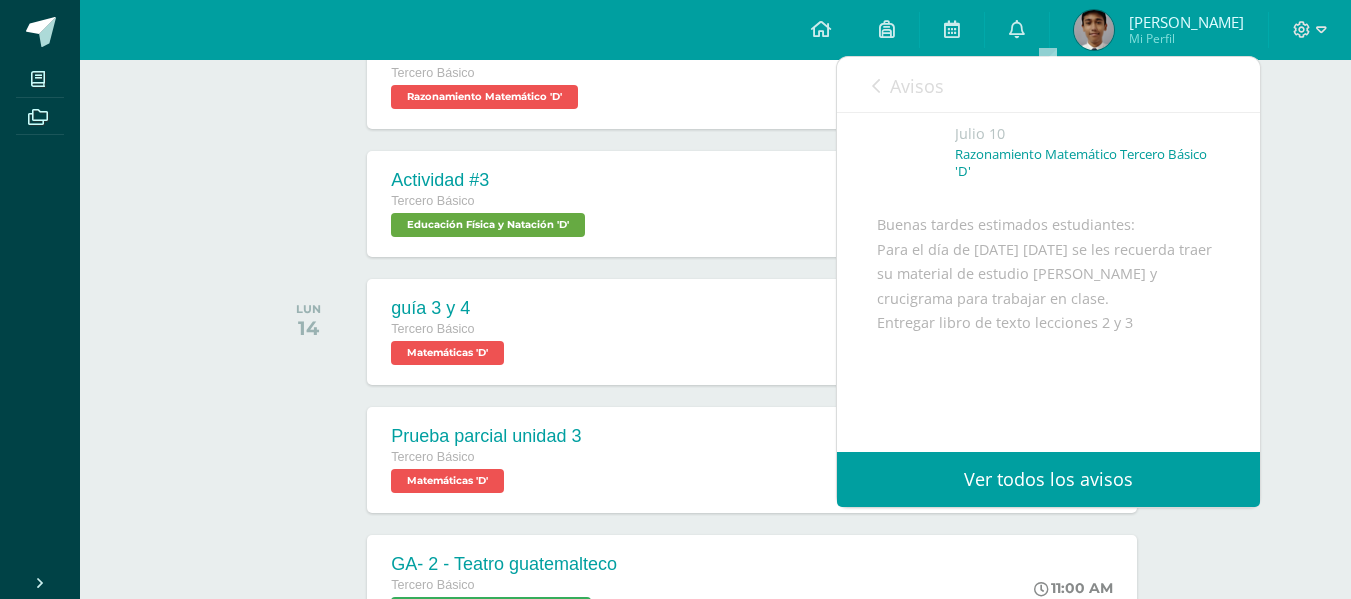 click on "Avisos 0  avisos sin leer
Avisos" at bounding box center (1048, 85) 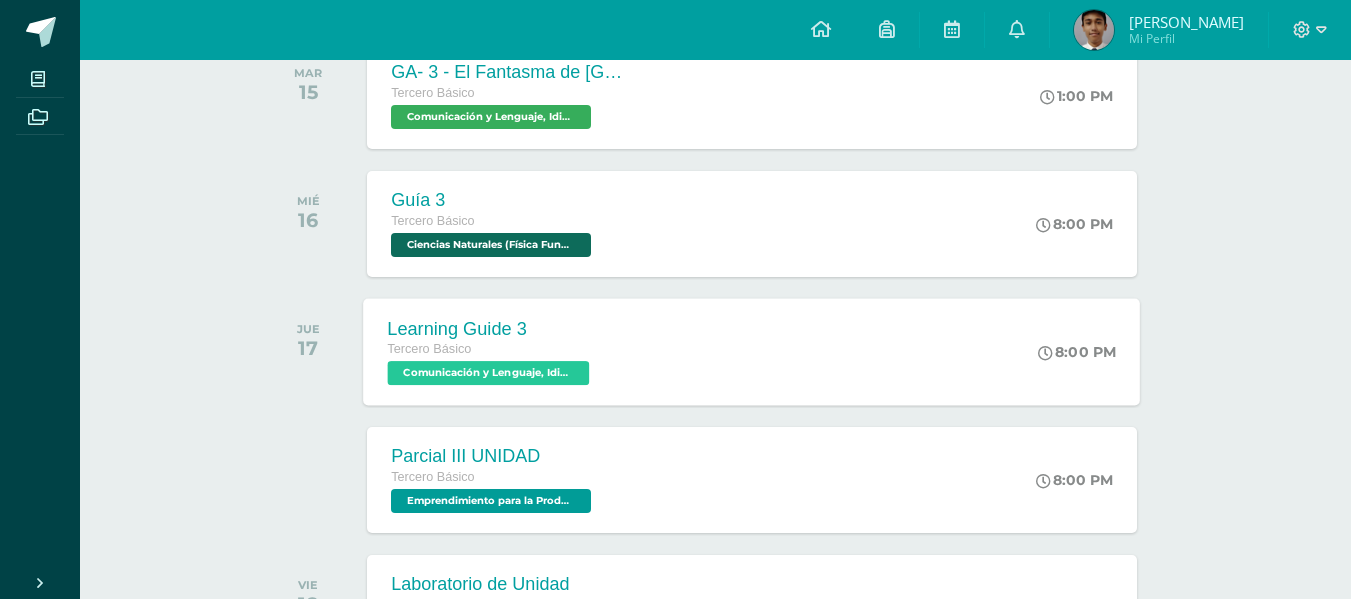 scroll, scrollTop: 1200, scrollLeft: 0, axis: vertical 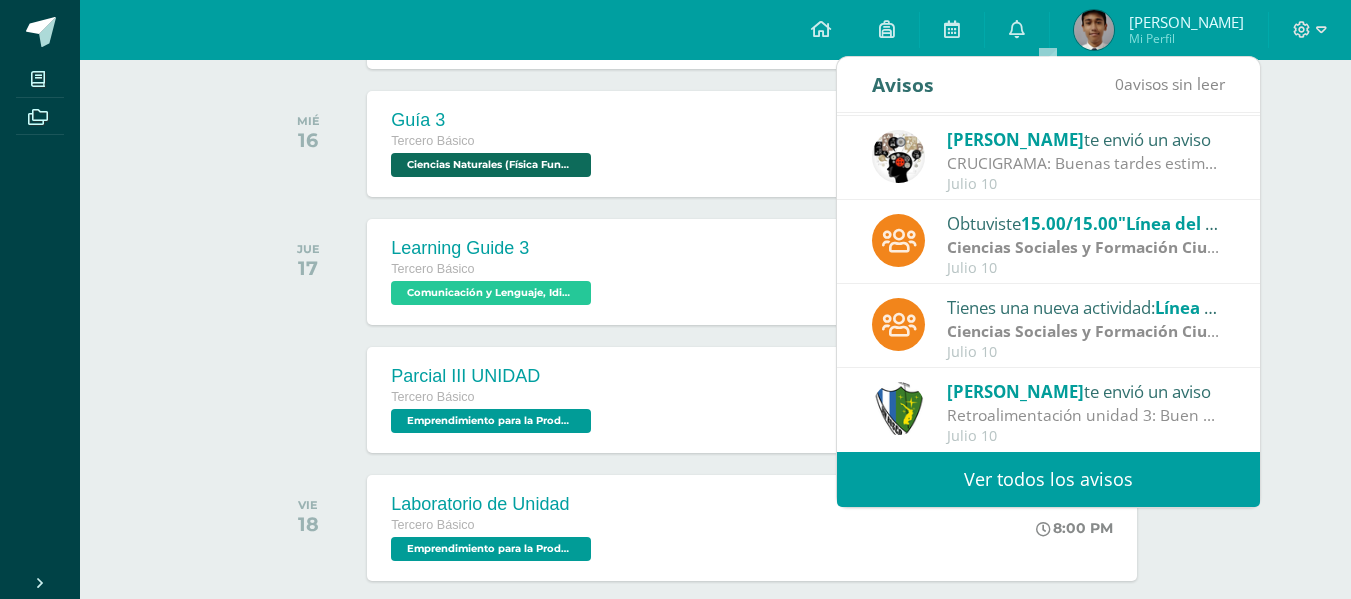 click on "Ver todos los avisos" at bounding box center [1048, 479] 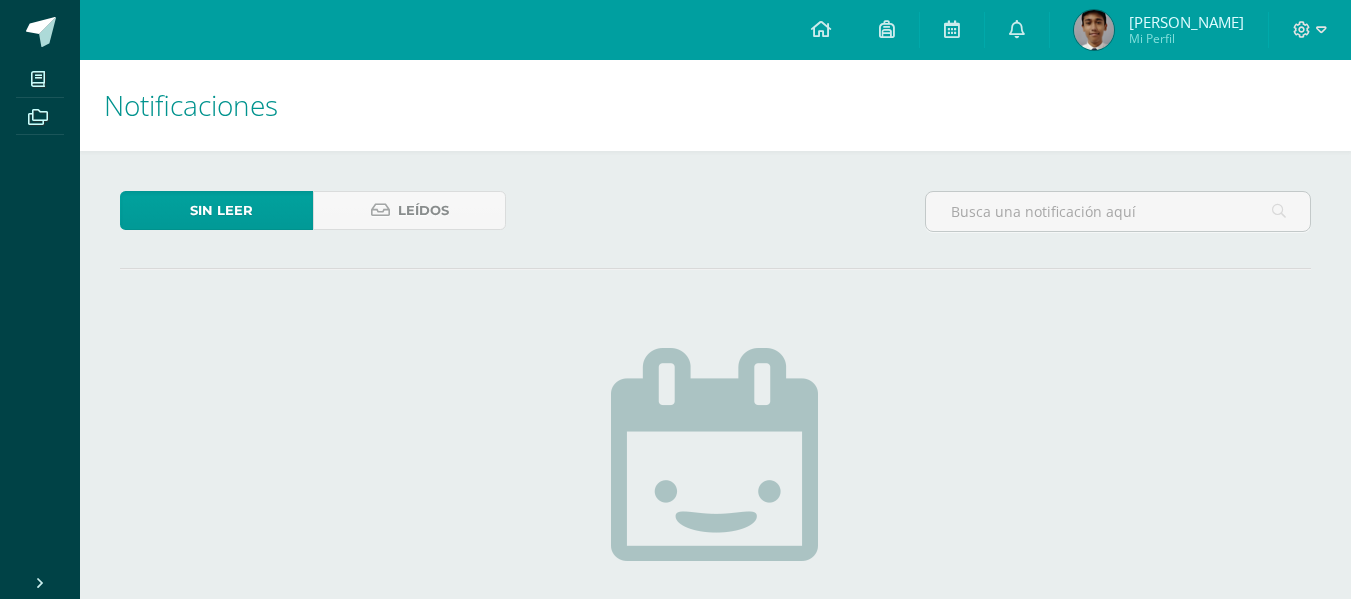 scroll, scrollTop: 0, scrollLeft: 0, axis: both 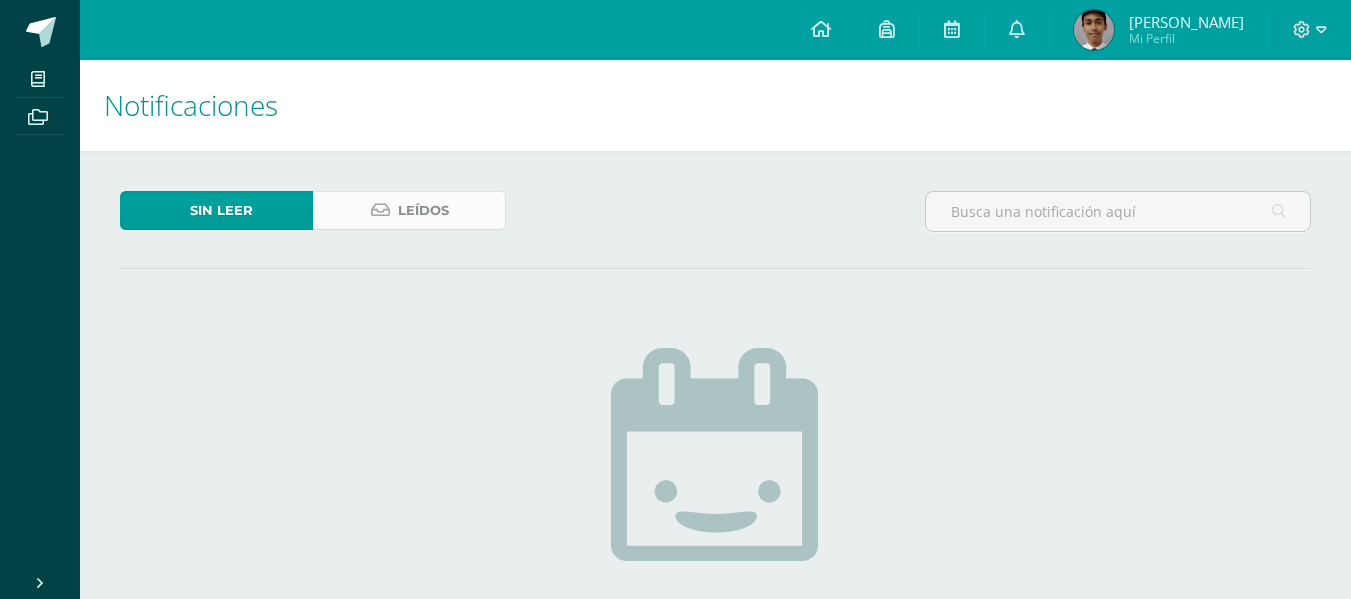 click at bounding box center (380, 210) 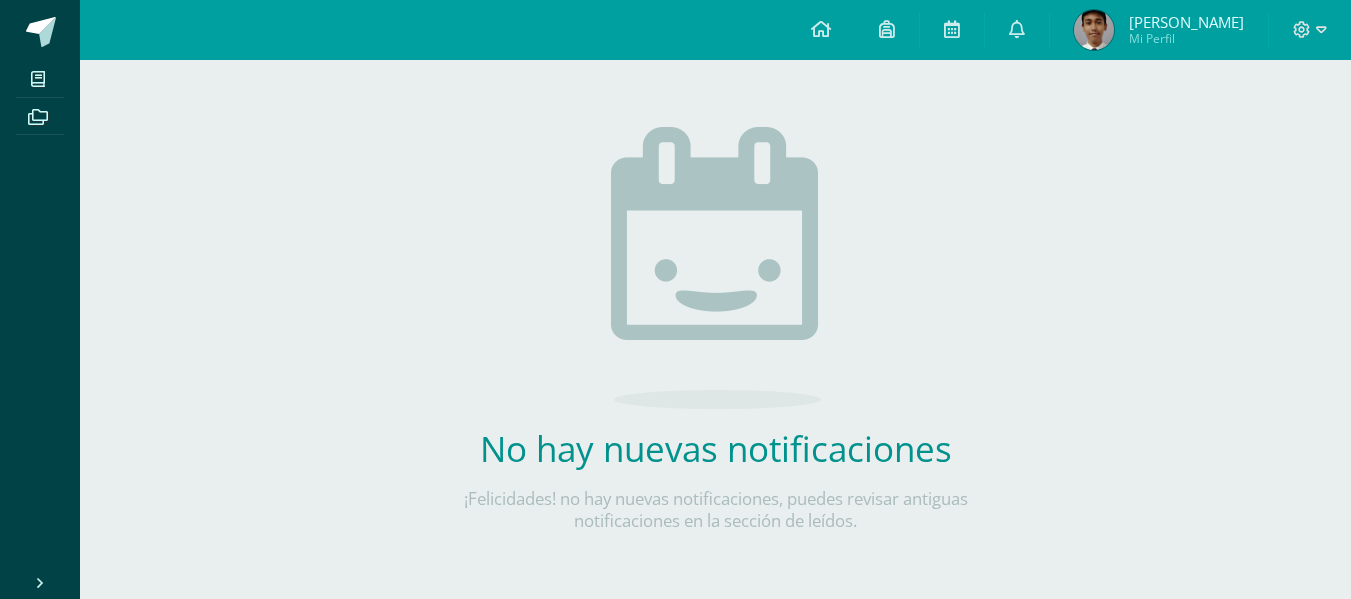 scroll, scrollTop: 258, scrollLeft: 0, axis: vertical 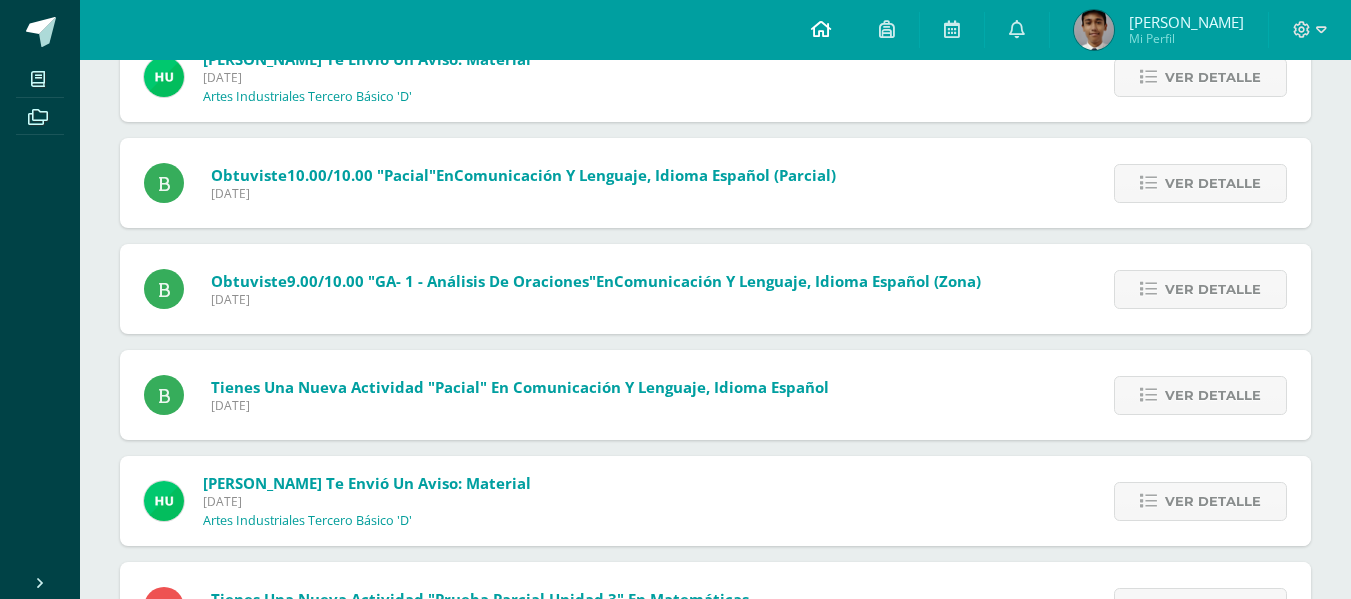 click at bounding box center (821, 30) 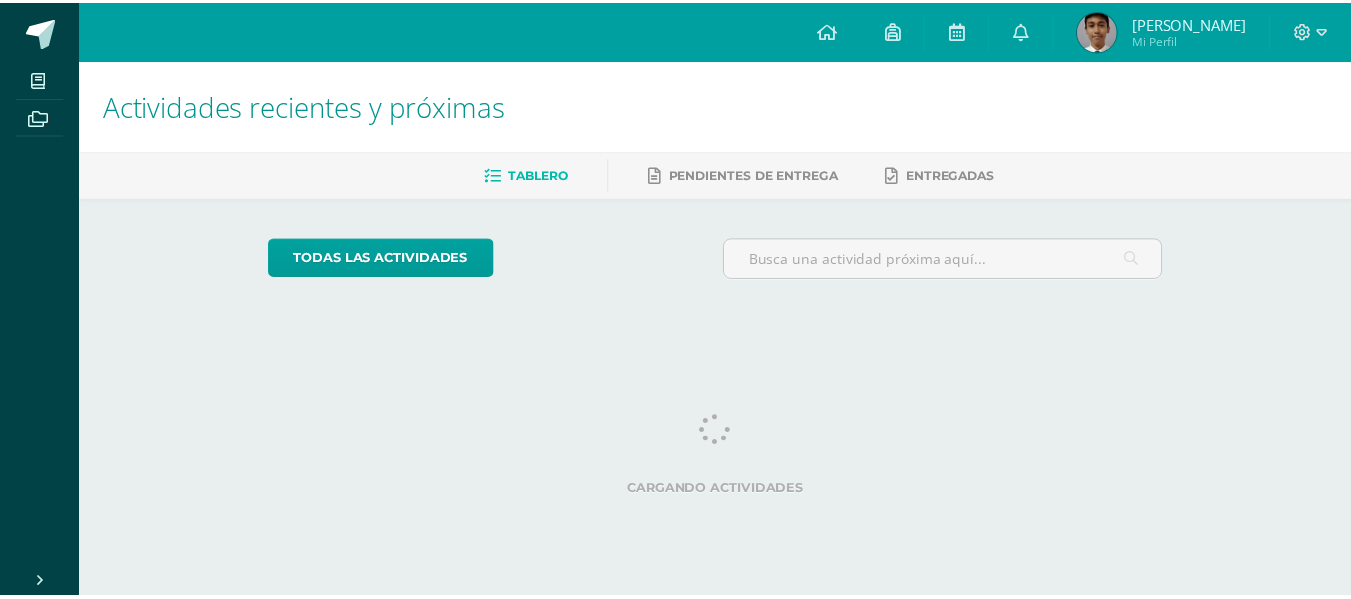scroll, scrollTop: 0, scrollLeft: 0, axis: both 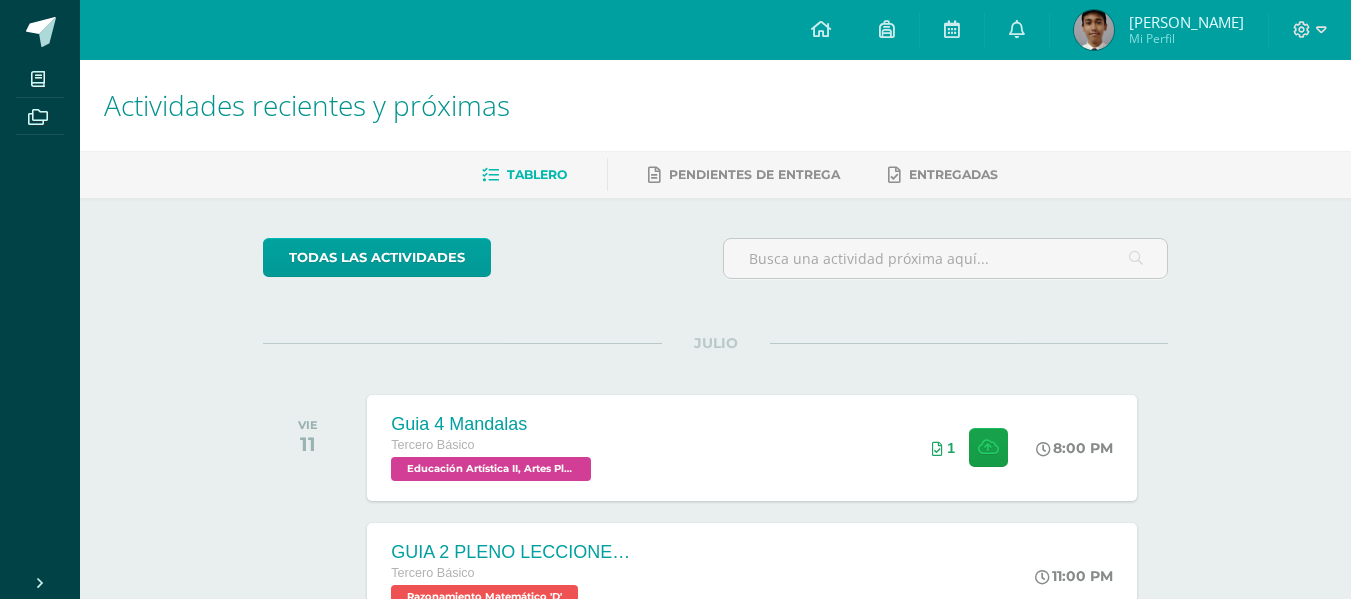 click 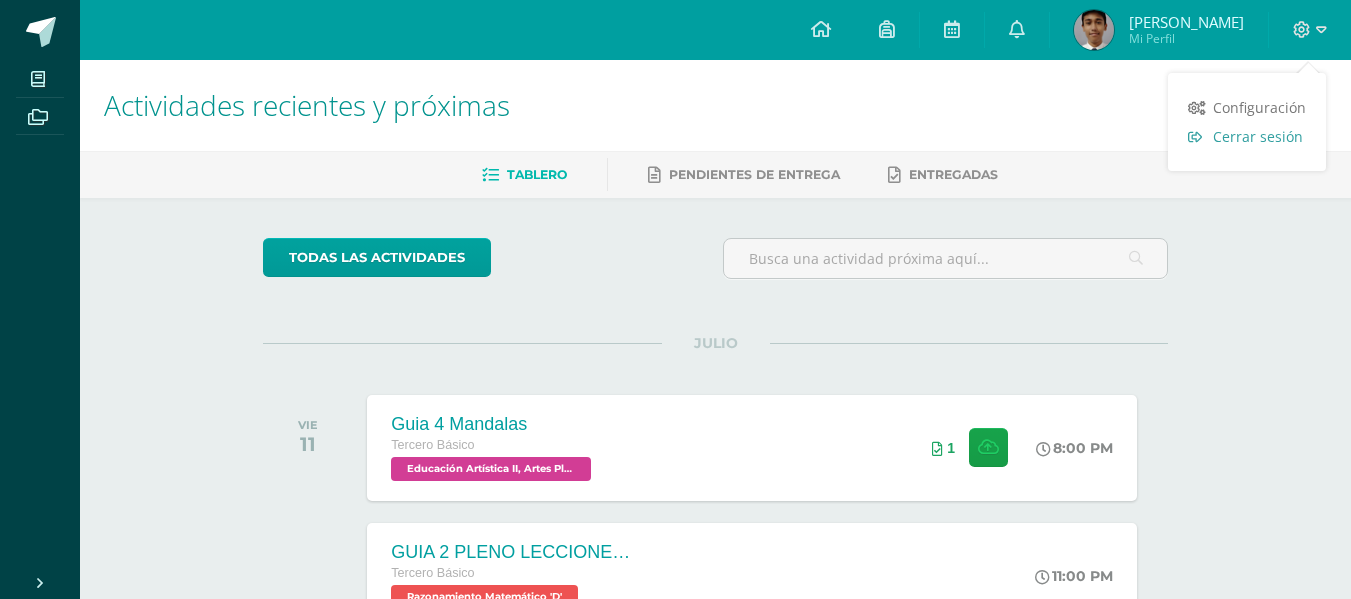click on "Cerrar sesión" at bounding box center [1247, 136] 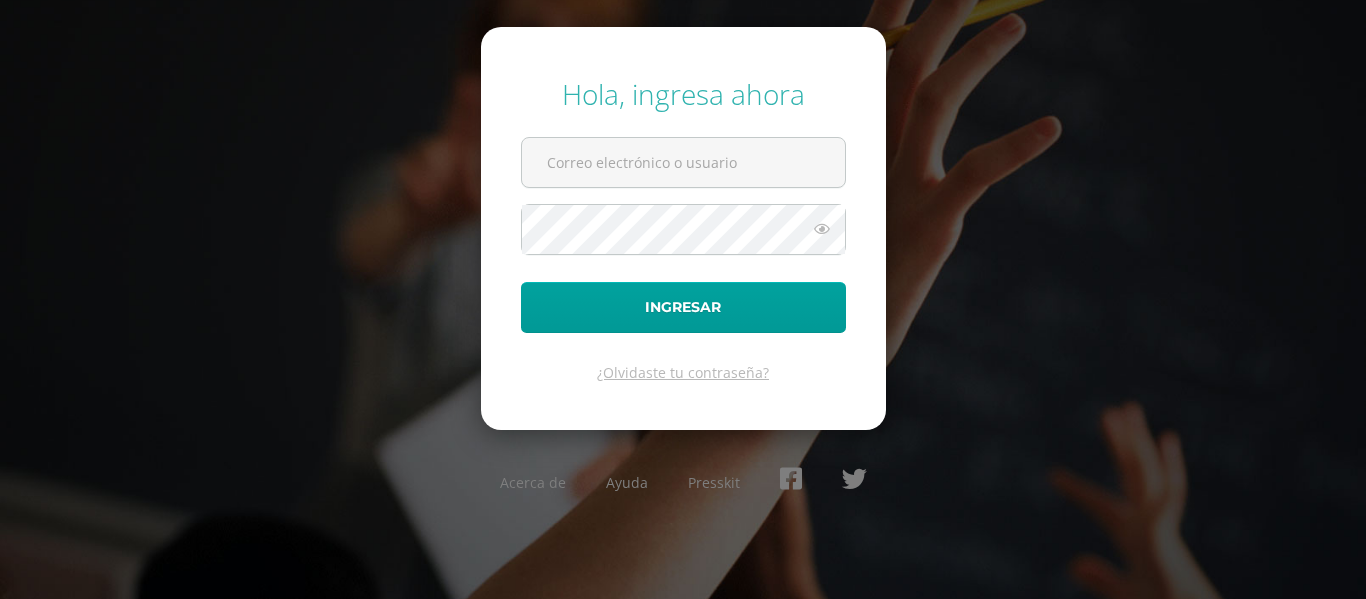 scroll, scrollTop: 0, scrollLeft: 0, axis: both 